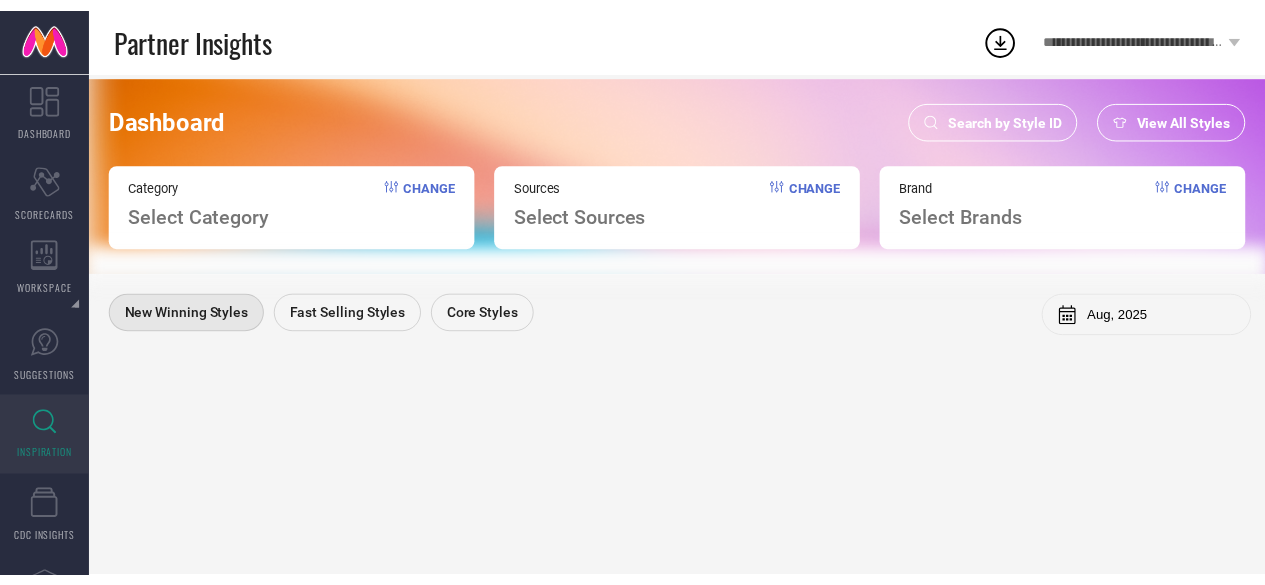 scroll, scrollTop: 0, scrollLeft: 0, axis: both 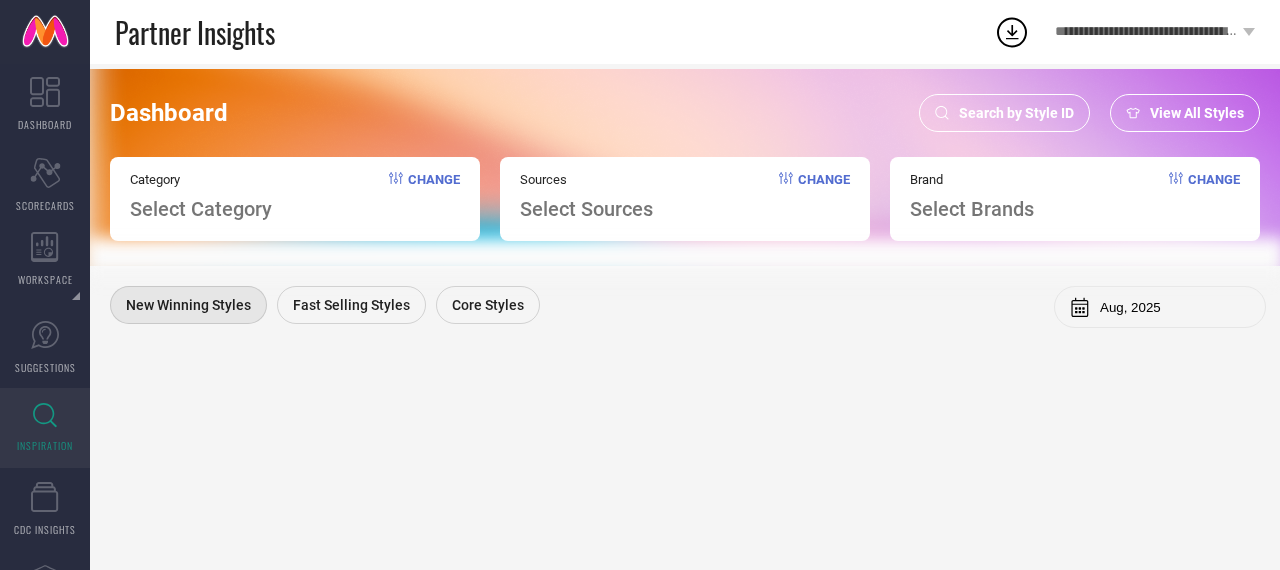 click on "Search by Style ID" at bounding box center (1016, 113) 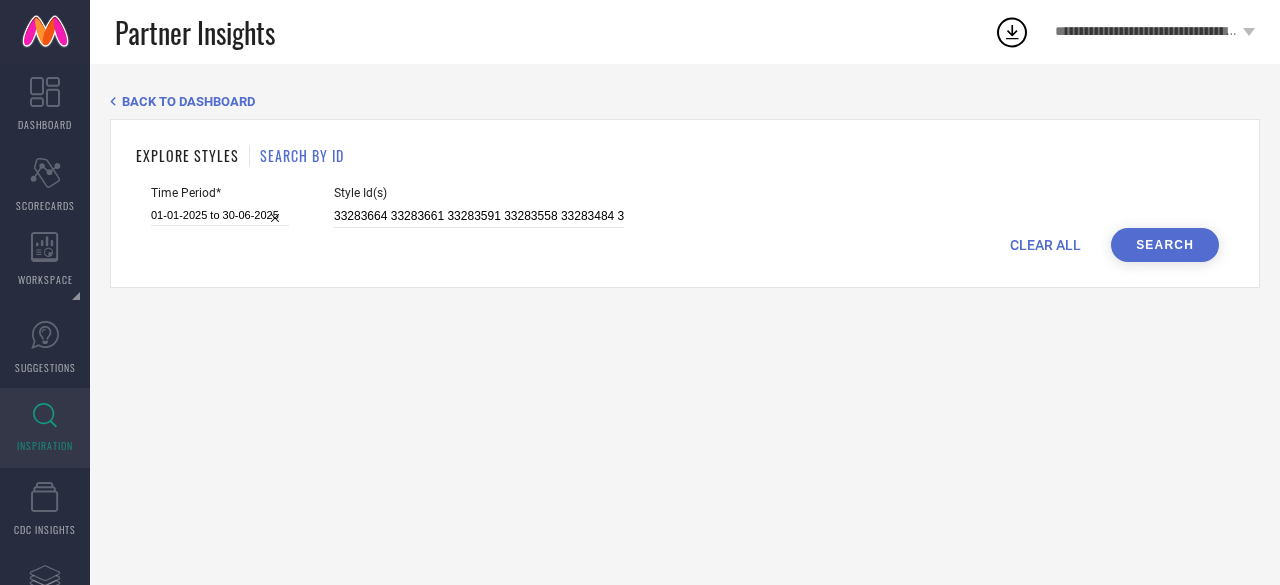 click on "Style Id(s) 33283664 33283661 33283591 33283558 33283484 33283441 33283399 33283342 33283326 33283318 33283304 33283242 33283241 33283188 33251700 33251689 33251673 30094420 30094400 30094366 30047220" at bounding box center (479, 207) 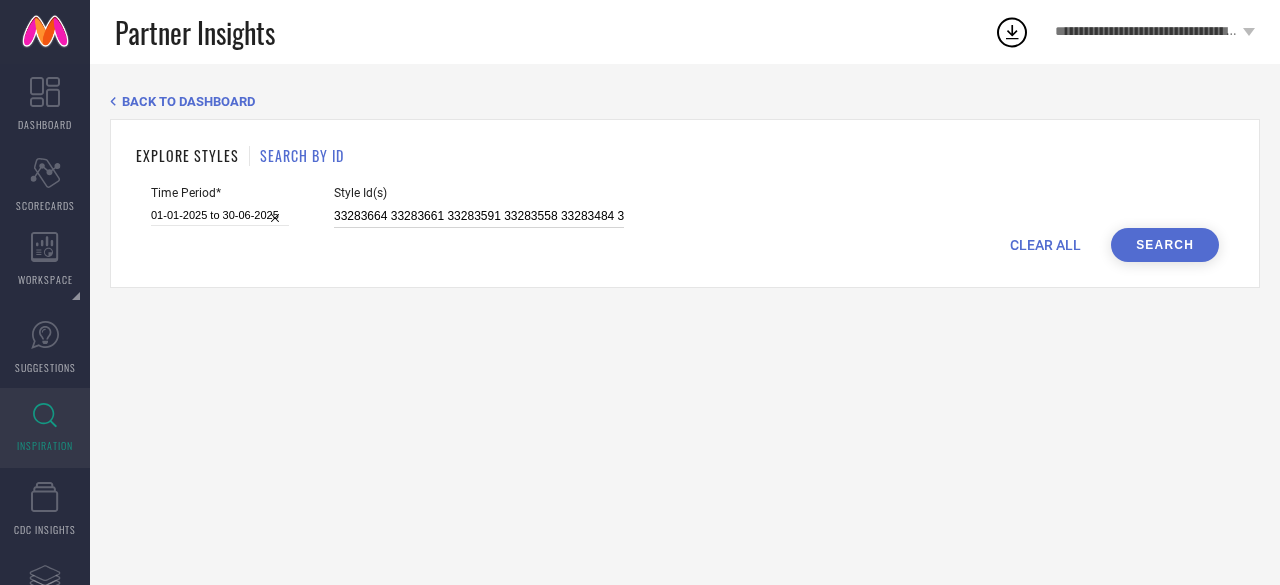 click on "33283664 33283661 33283591 33283558 33283484 33283441 33283399 33283342 33283326 33283318 33283304 33283242 33283241 33283188 33251700 33251689 33251673 30094420 30094400 30094366 30047220" at bounding box center (479, 216) 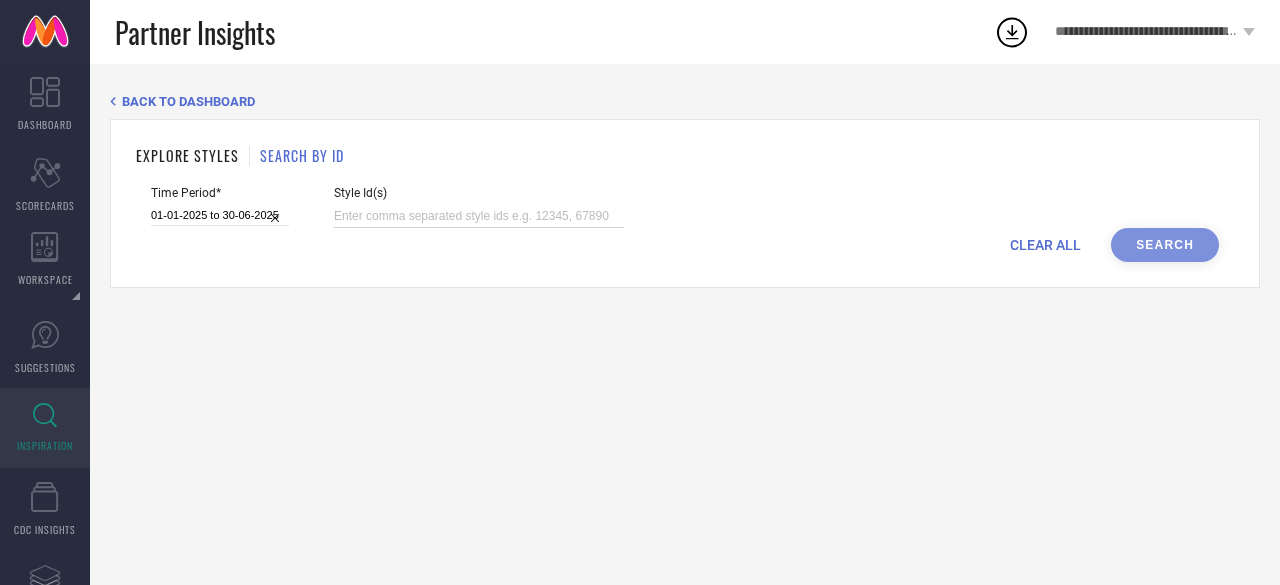 paste on "34522985" 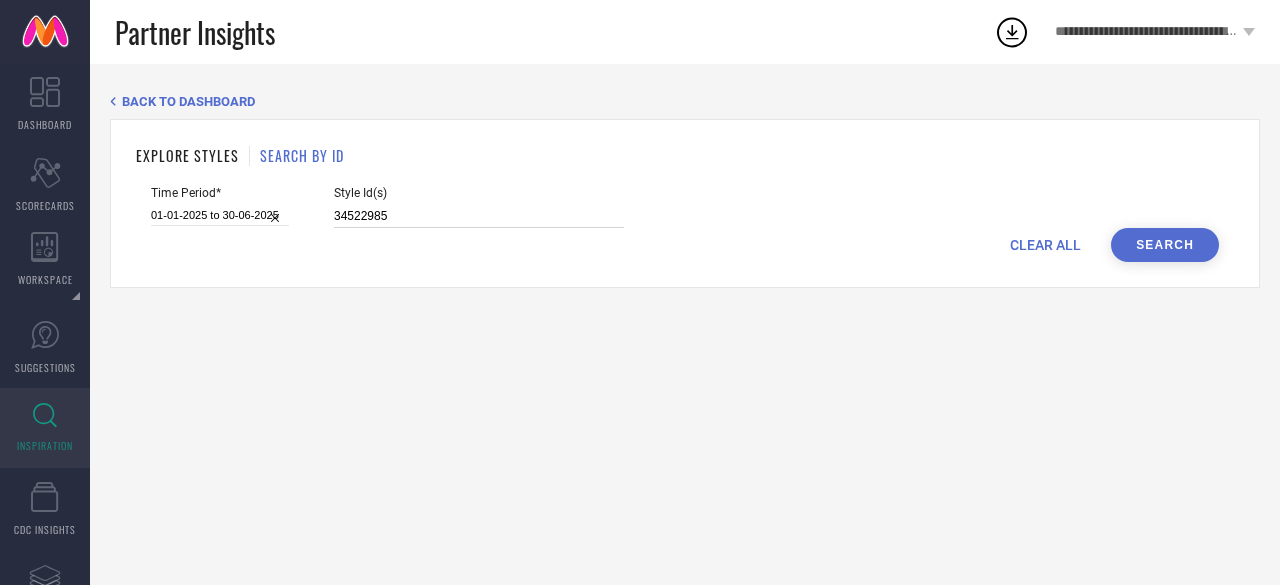 type 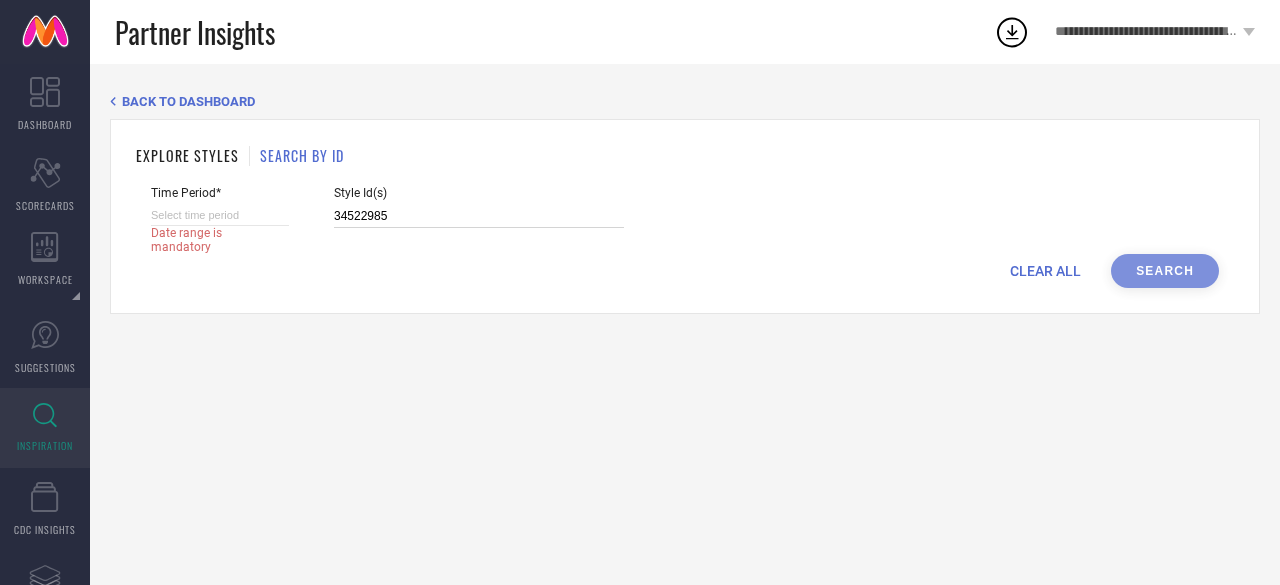 select on "7" 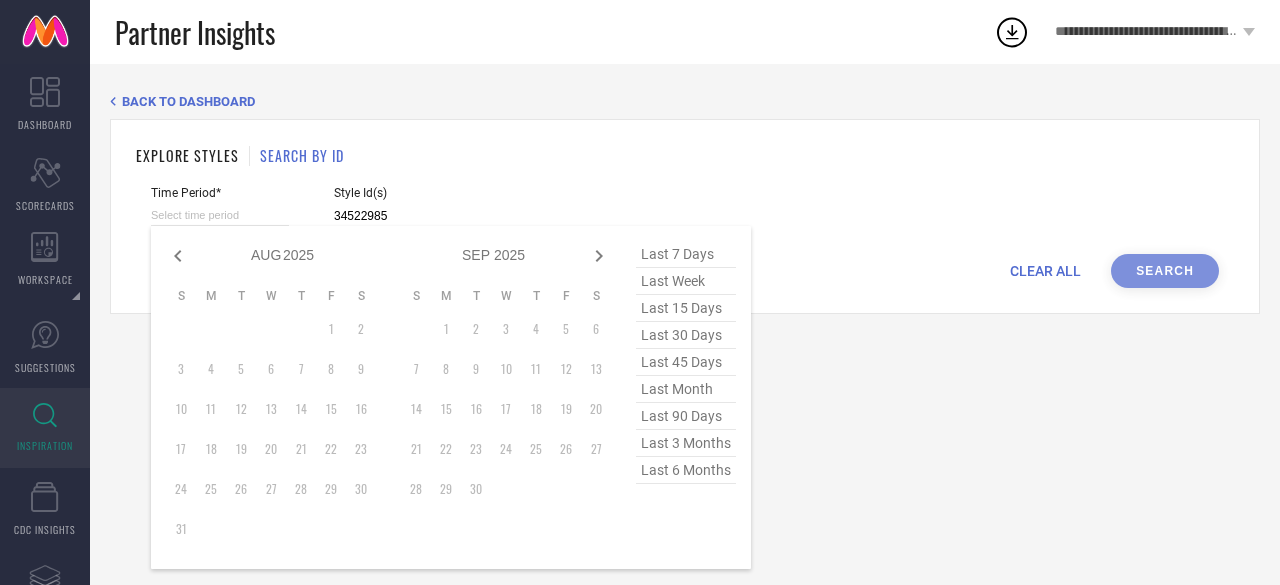 click at bounding box center [220, 215] 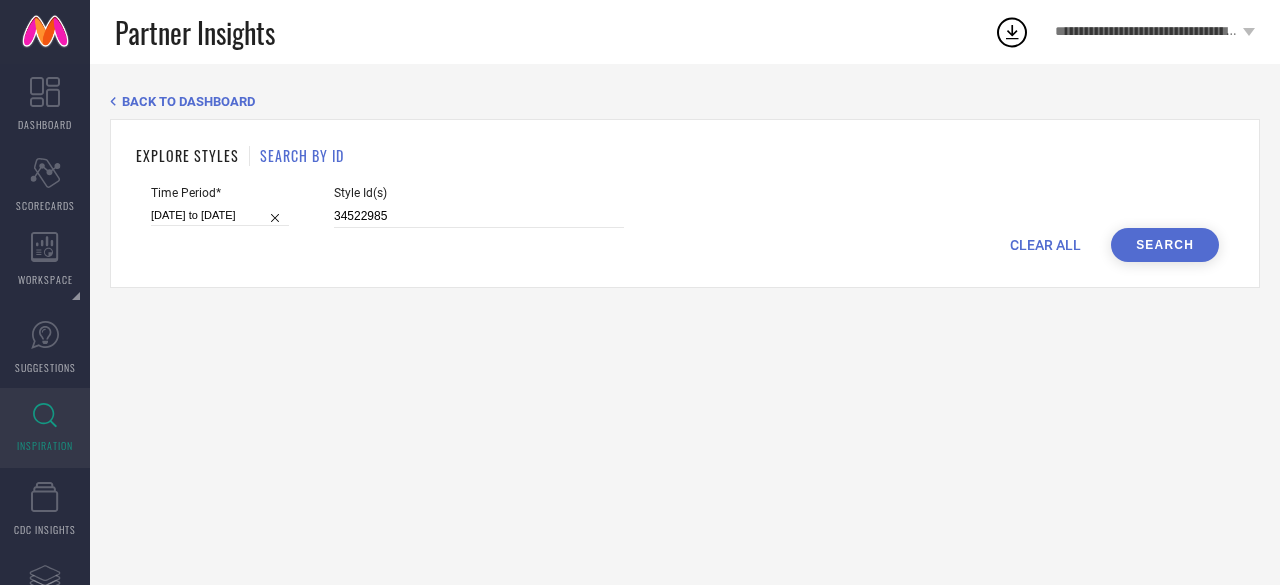 click on "Search" at bounding box center (1165, 245) 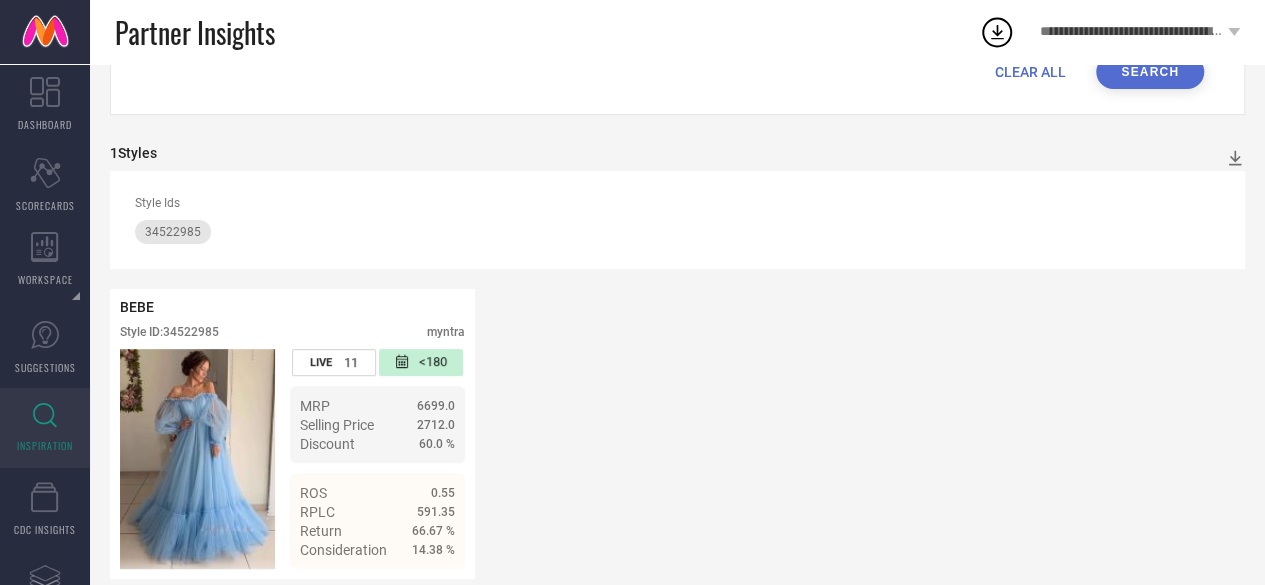 scroll, scrollTop: 204, scrollLeft: 0, axis: vertical 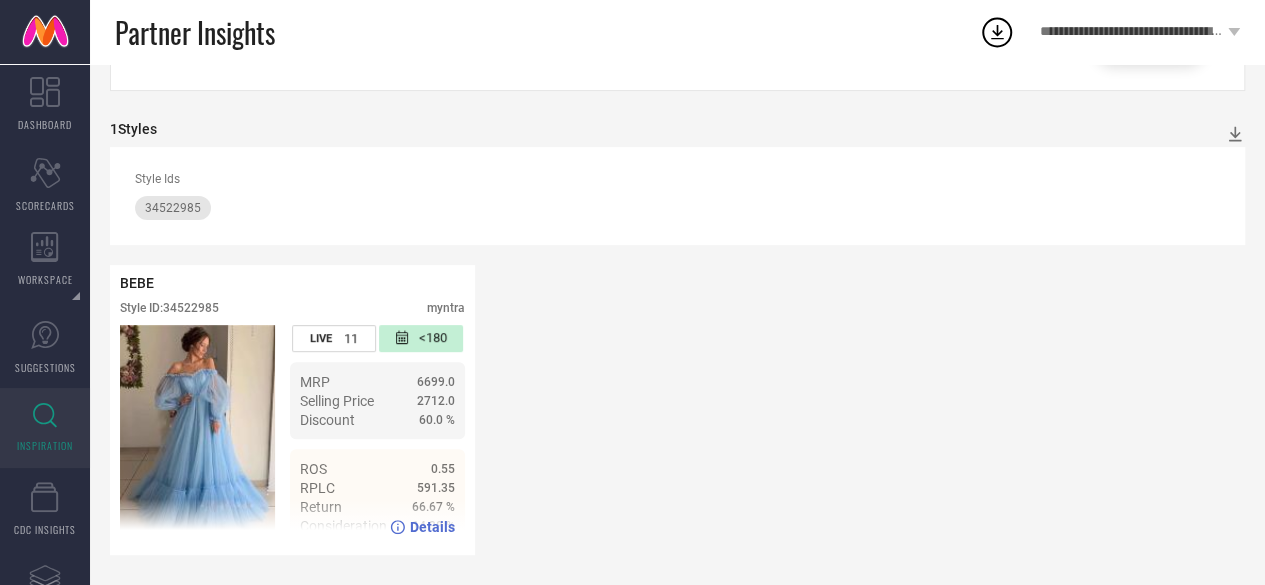 click on "Details" at bounding box center [422, 527] 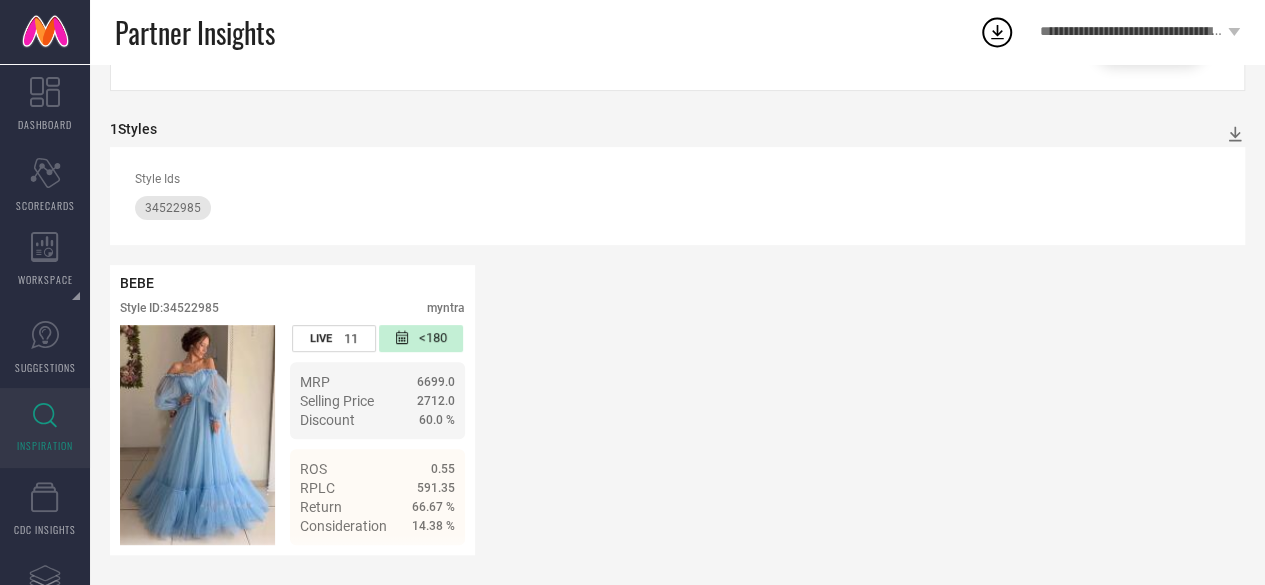 scroll, scrollTop: 0, scrollLeft: 0, axis: both 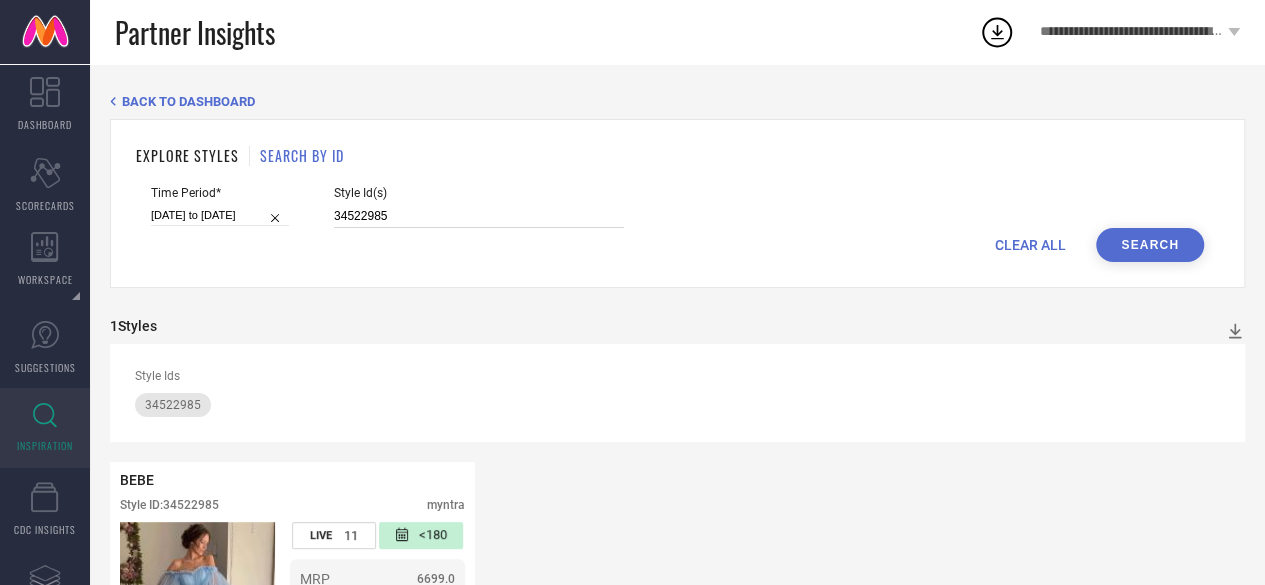 click on "34522985" at bounding box center [479, 216] 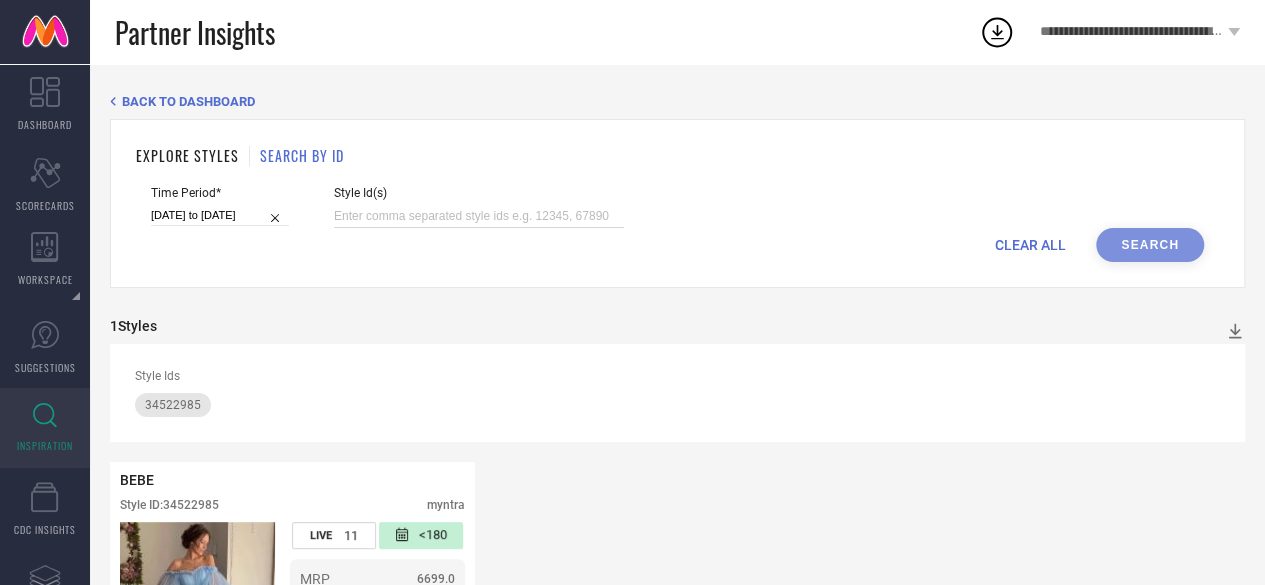 paste on "19529880 20465810 25981684 25981714 25982234 26190472 26334962 26335000 26386752 26873740 27199396 27219162 28374166 28374268 28374308 28850826 28986732 28986750 28986754 28986756 28986760 28986770 29075846 29781750 29854644 29854654 29854686 29854694 29893939 29911967 29911968 29911970 29911972 30094400 30094420 30420550 30420574 30522056 30550100 30550145 30550153 30550162 30550170 30550183 30550194 30550200 30550203 30550210 30550229 30550231 30550251 30550253 30550255 30550256 30550257 30550260 30550261 30550266 30550268 30550276 30550283 30571578 30571584 30571586 30571597 30571600 30571601 30953739 30953741 30953744 30953746 30953757 31123032 31332299 31332304 31332468 31332484 31332487 31332493 31332496 31332500 31332503 31332506 31332508 31332510 31358548" 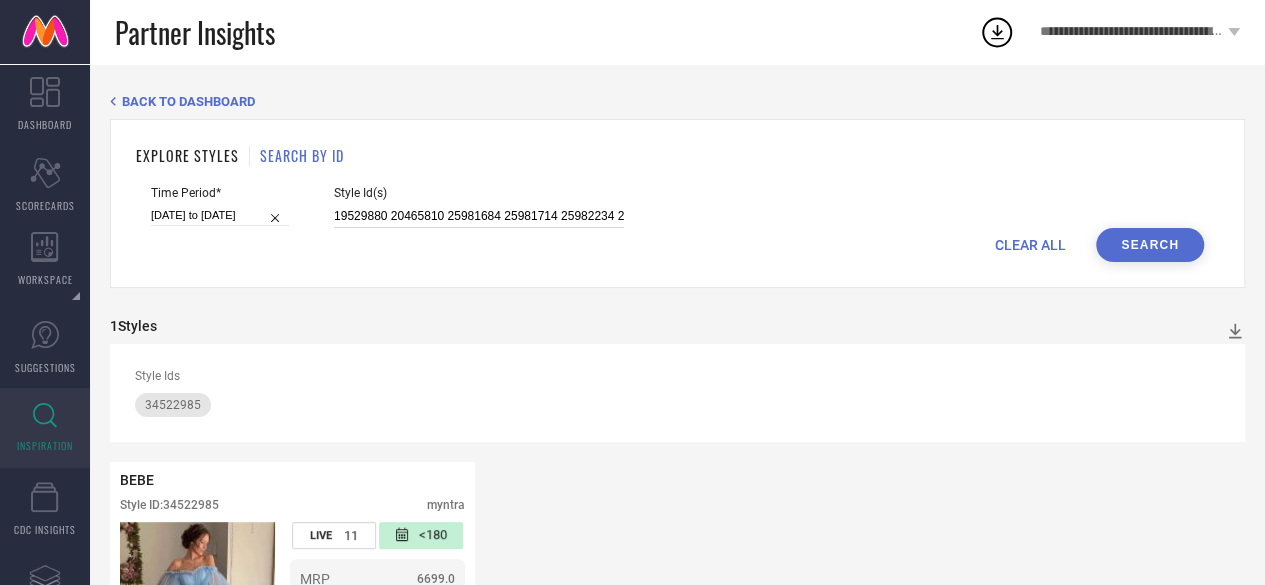 scroll, scrollTop: 0, scrollLeft: 4580, axis: horizontal 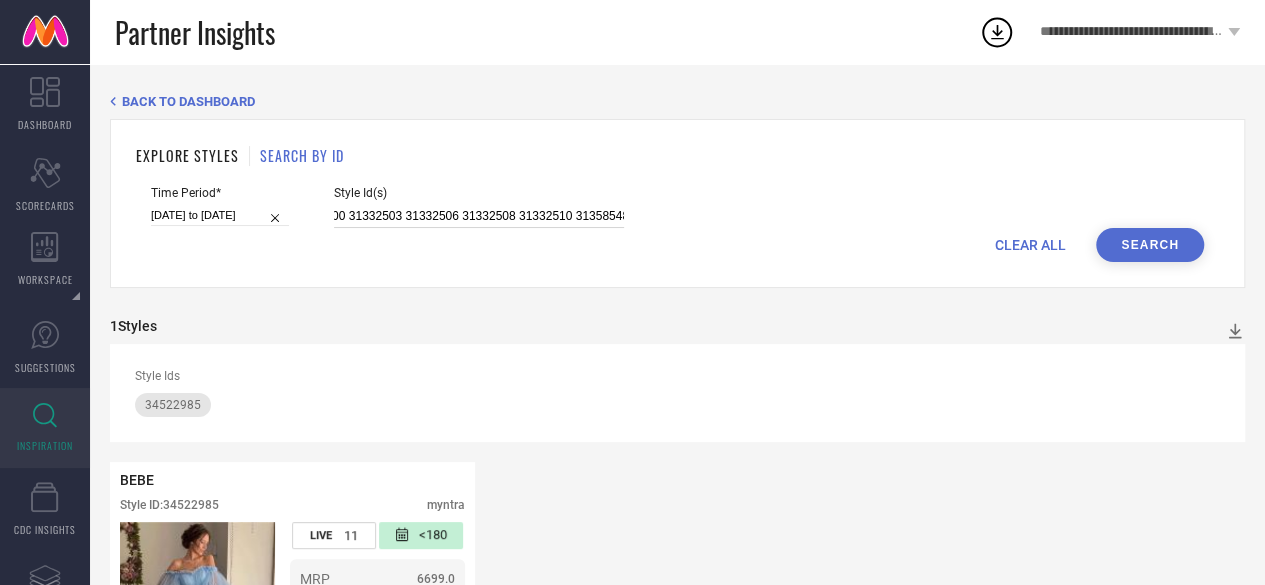 type on "19529880 20465810 25981684 25981714 25982234 26190472 26334962 26335000 26386752 26873740 27199396 27219162 28374166 28374268 28374308 28850826 28986732 28986750 28986754 28986756 28986760 28986770 29075846 29781750 29854644 29854654 29854686 29854694 29893939 29911967 29911968 29911970 29911972 30094400 30094420 30420550 30420574 30522056 30550100 30550145 30550153 30550162 30550170 30550183 30550194 30550200 30550203 30550210 30550229 30550231 30550251 30550253 30550255 30550256 30550257 30550260 30550261 30550266 30550268 30550276 30550283 30571578 30571584 30571586 30571597 30571600 30571601 30953739 30953741 30953744 30953746 30953757 31123032 31332299 31332304 31332468 31332484 31332487 31332493 31332496 31332500 31332503 31332506 31332508 31332510 31358548" 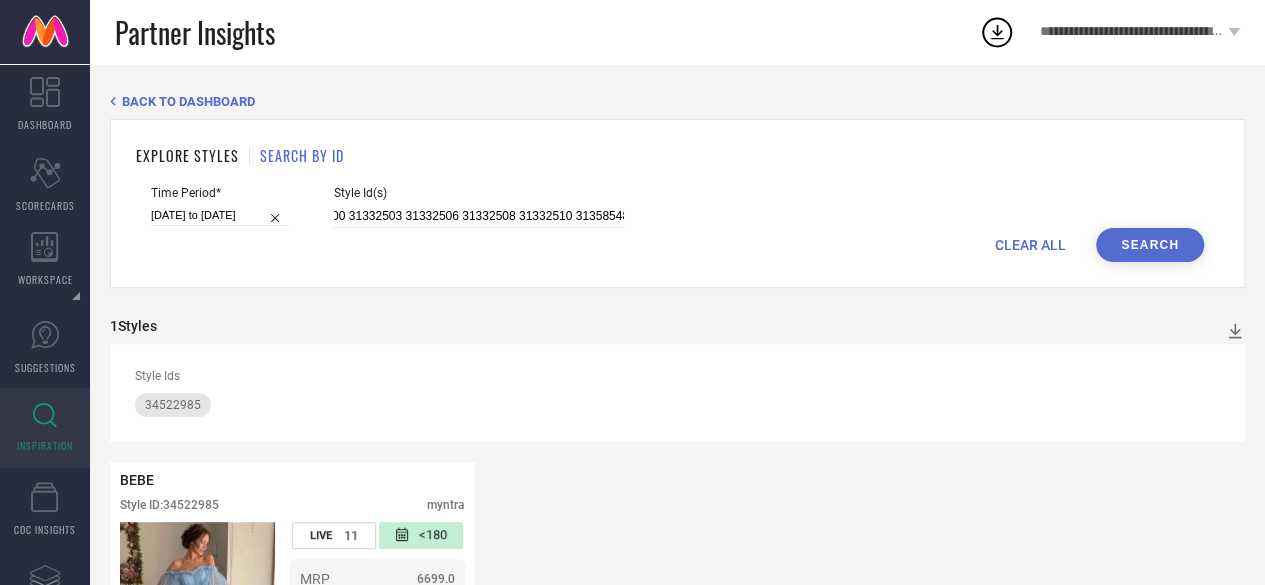 scroll, scrollTop: 0, scrollLeft: 0, axis: both 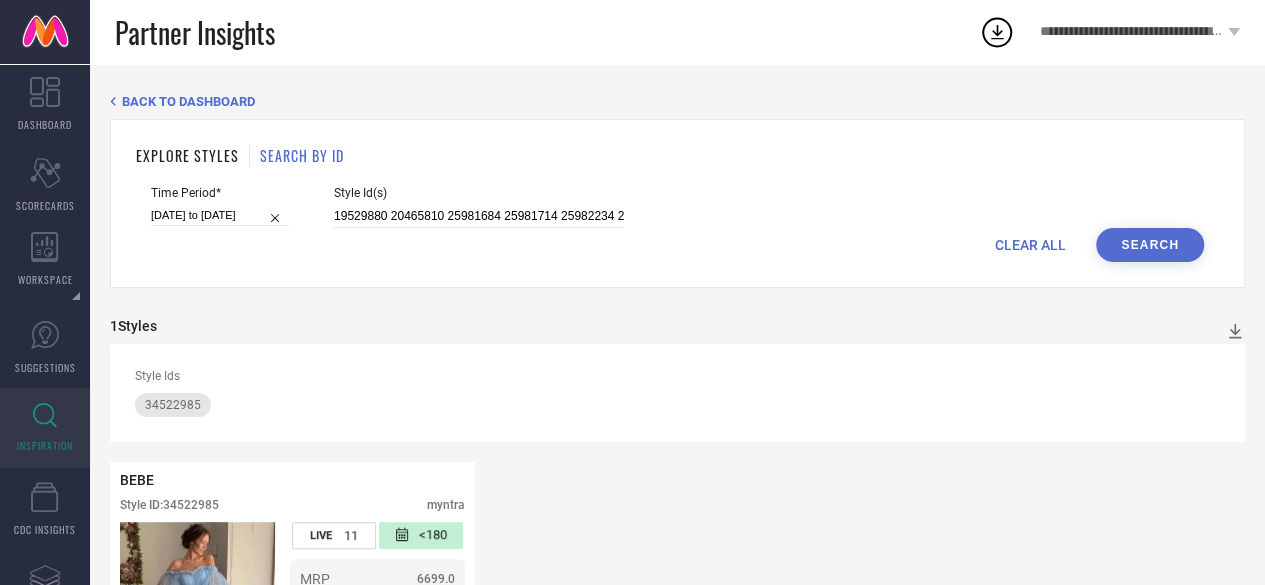 click on "Search" at bounding box center (1150, 245) 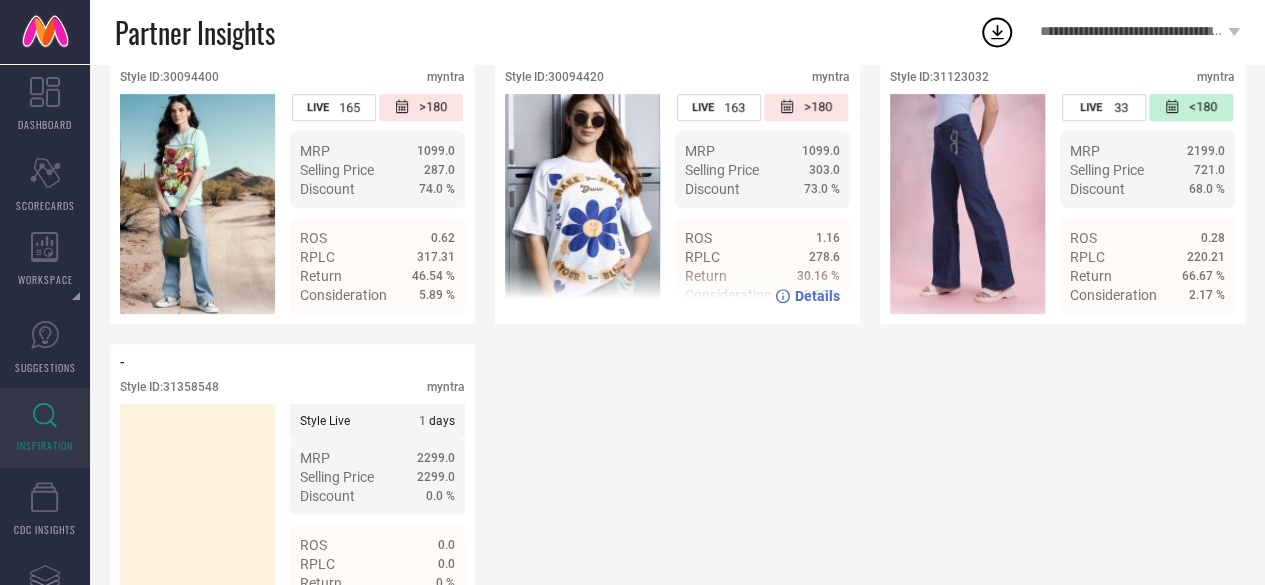 scroll, scrollTop: 435, scrollLeft: 0, axis: vertical 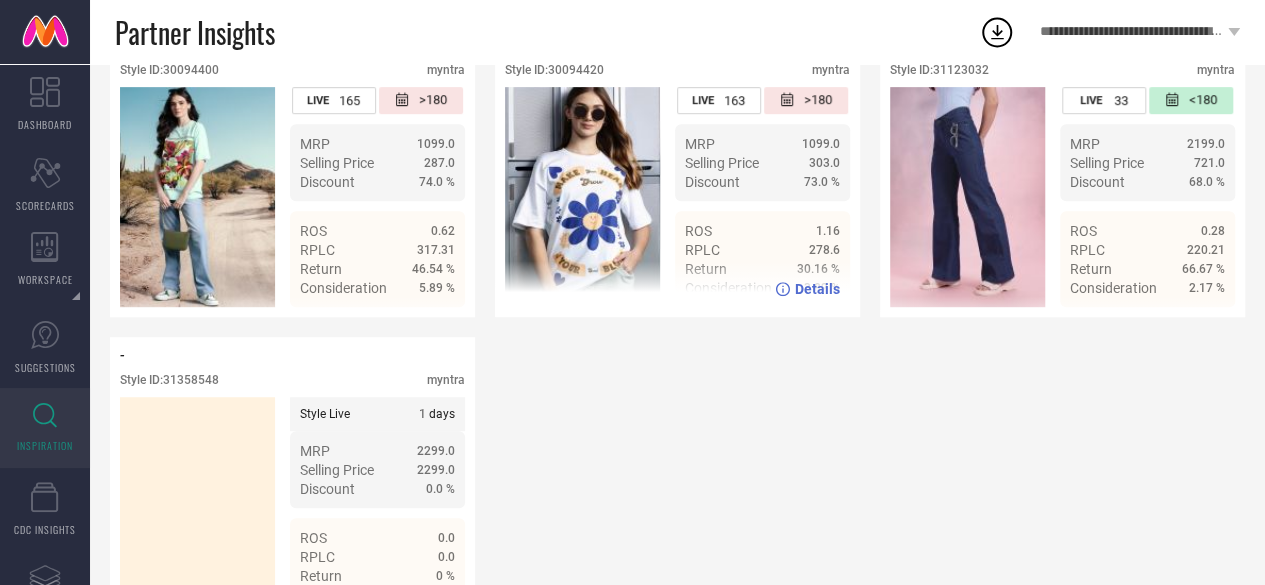 click 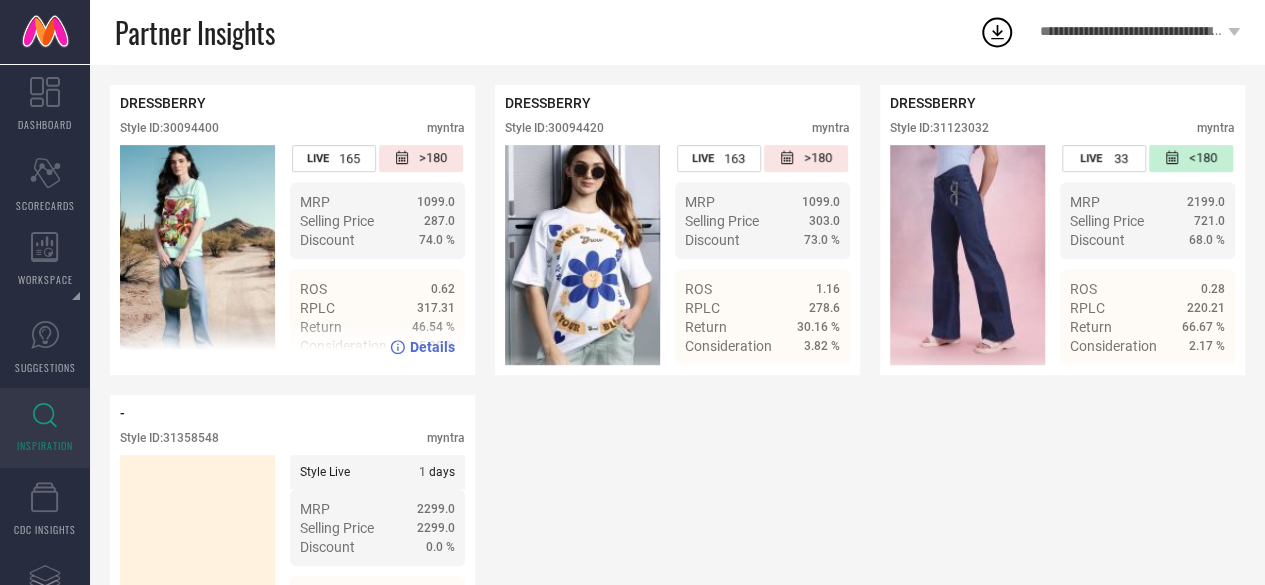 scroll, scrollTop: 375, scrollLeft: 0, axis: vertical 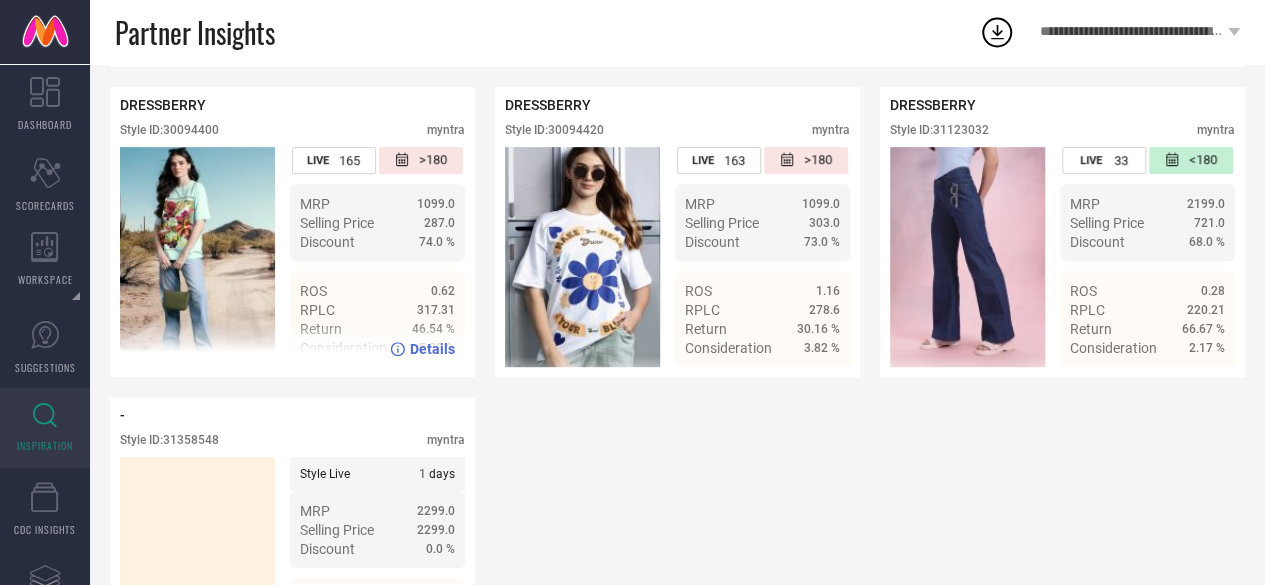 click on "Details" at bounding box center [432, 349] 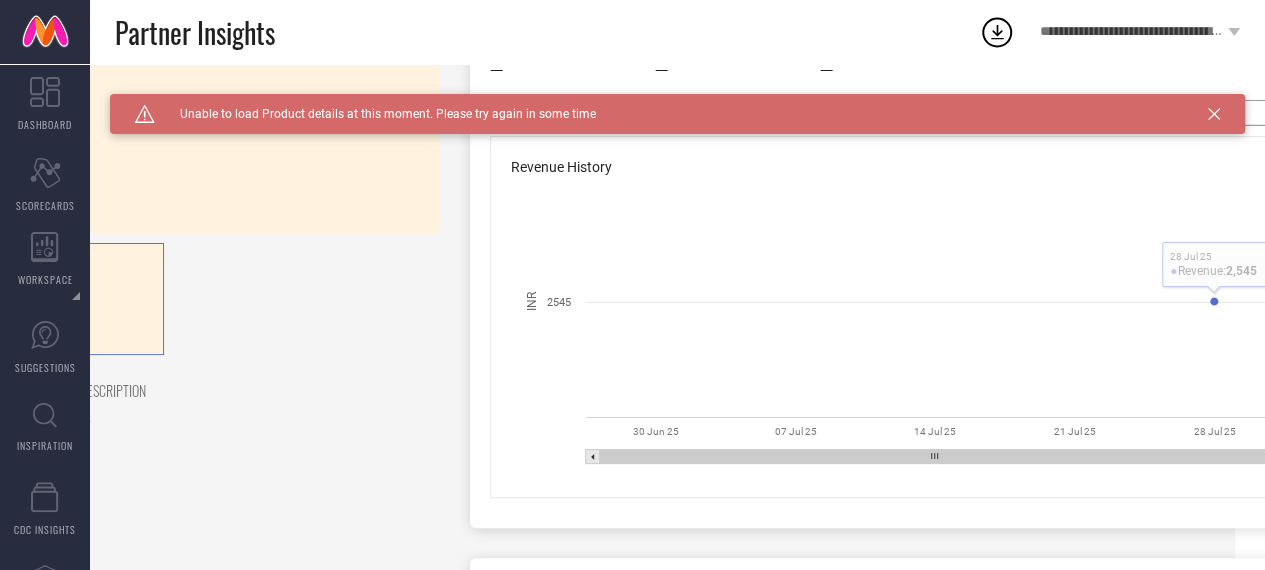 scroll, scrollTop: 0, scrollLeft: 30, axis: horizontal 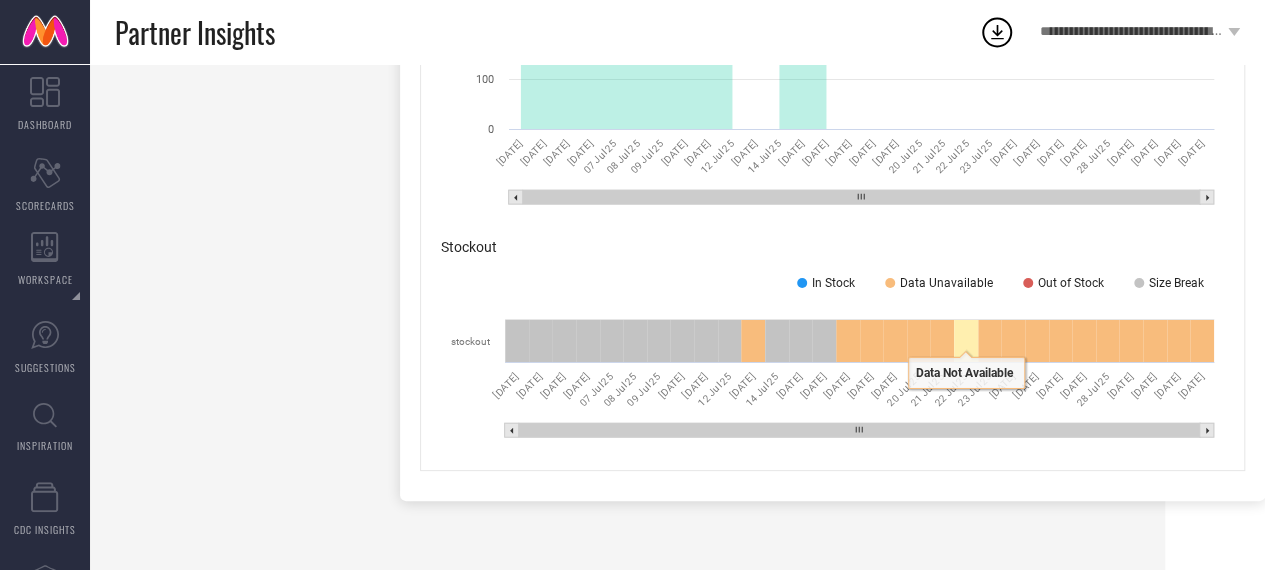 click 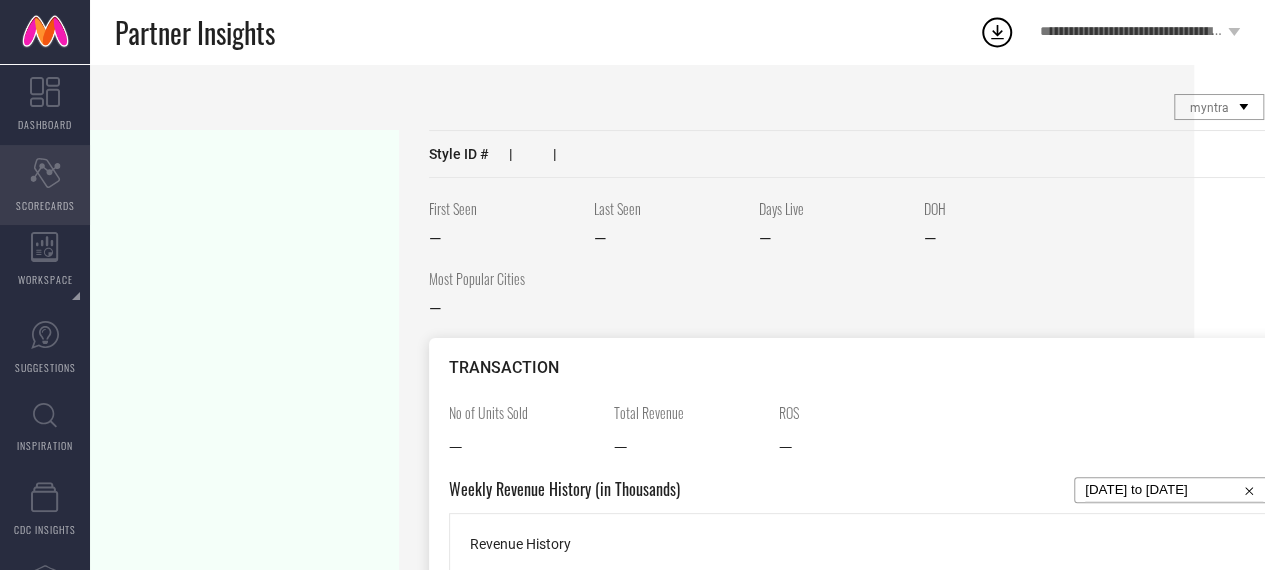 scroll, scrollTop: 0, scrollLeft: 72, axis: horizontal 